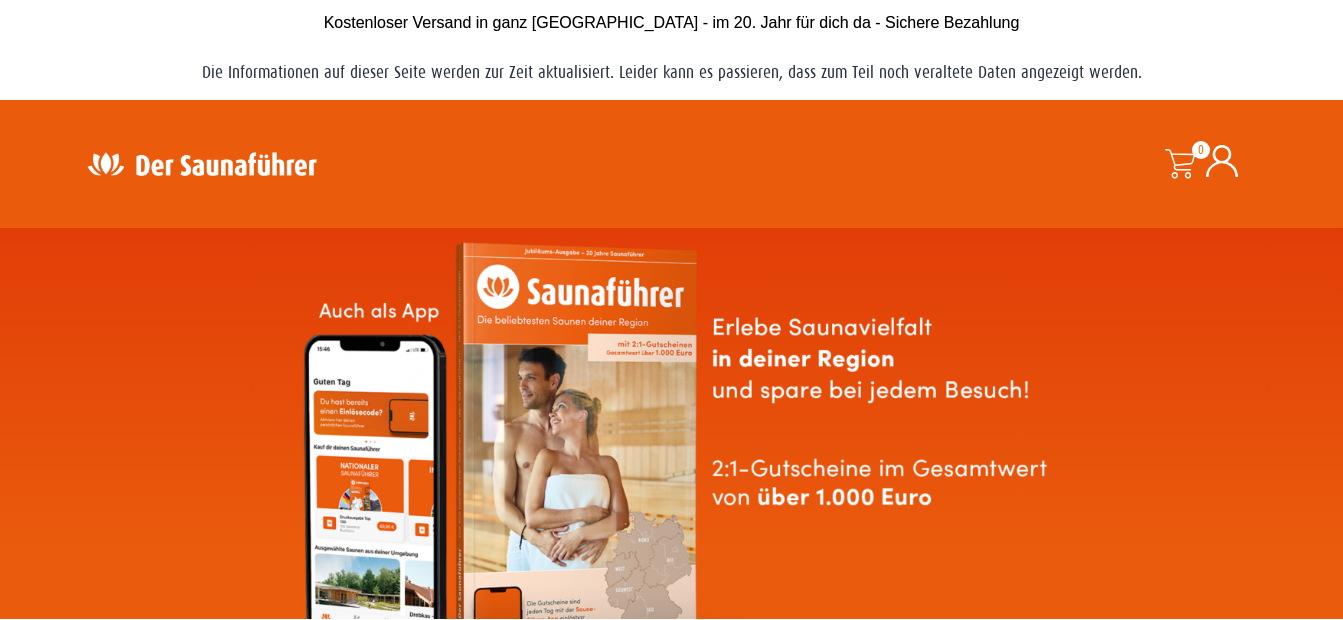 scroll, scrollTop: 0, scrollLeft: 0, axis: both 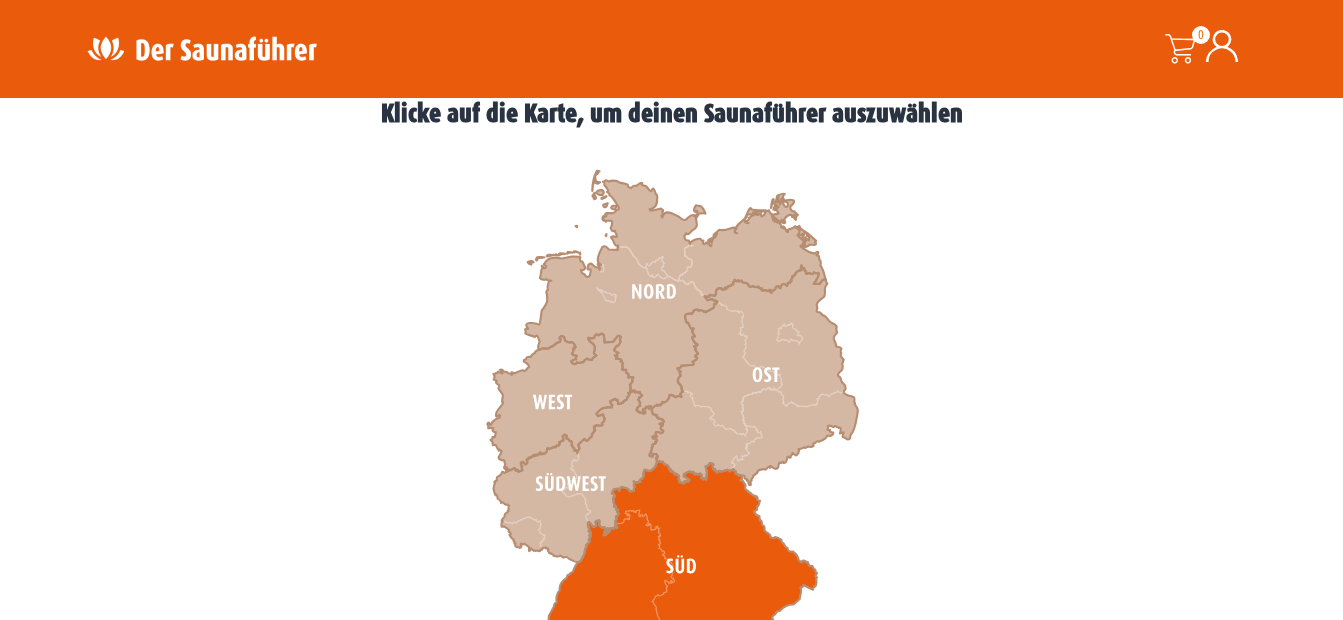 click 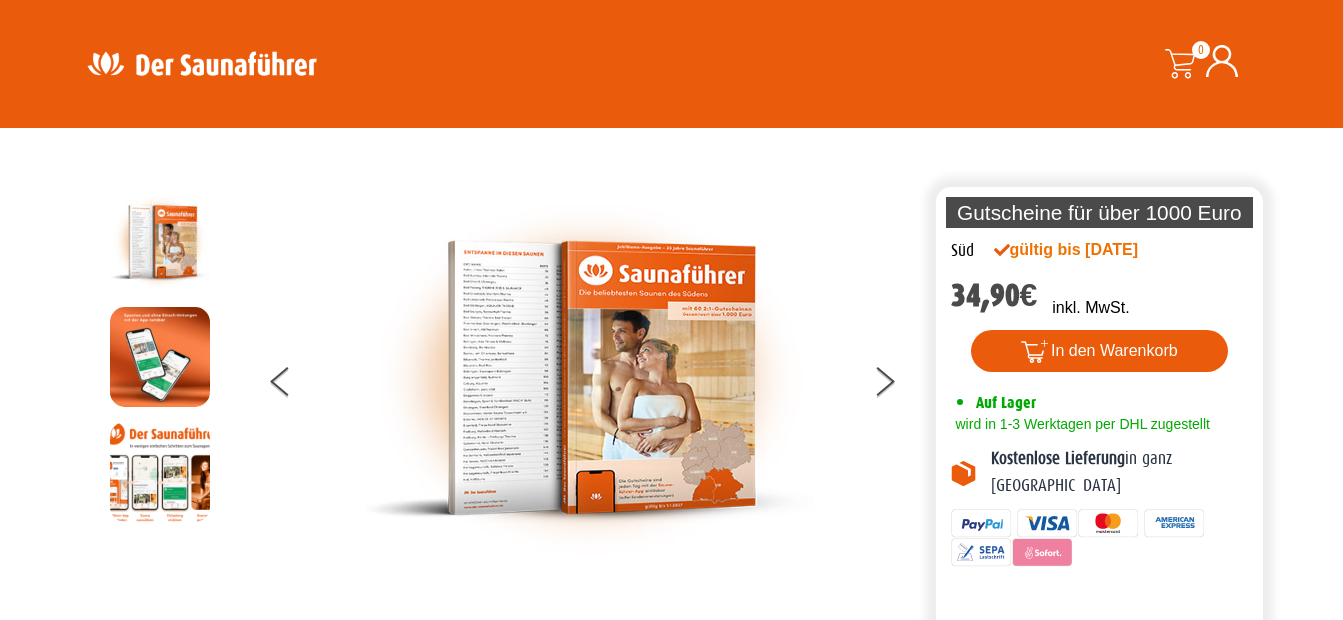 scroll, scrollTop: 291, scrollLeft: 0, axis: vertical 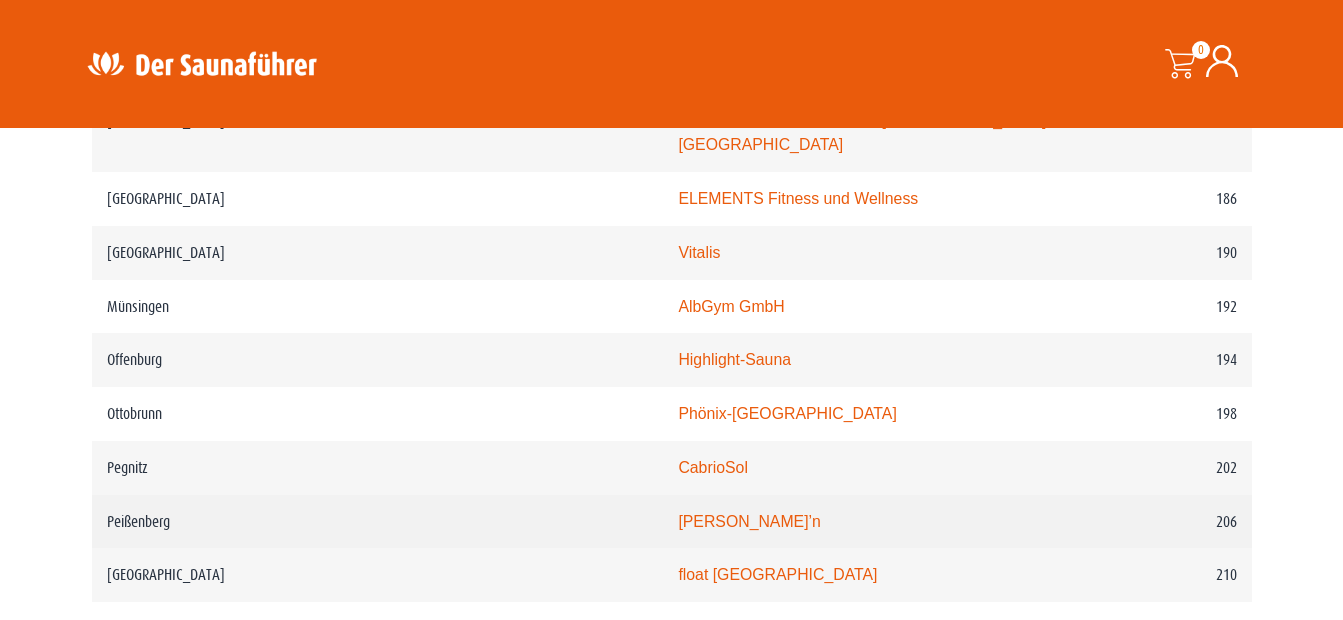 click on "206" at bounding box center (1161, 522) 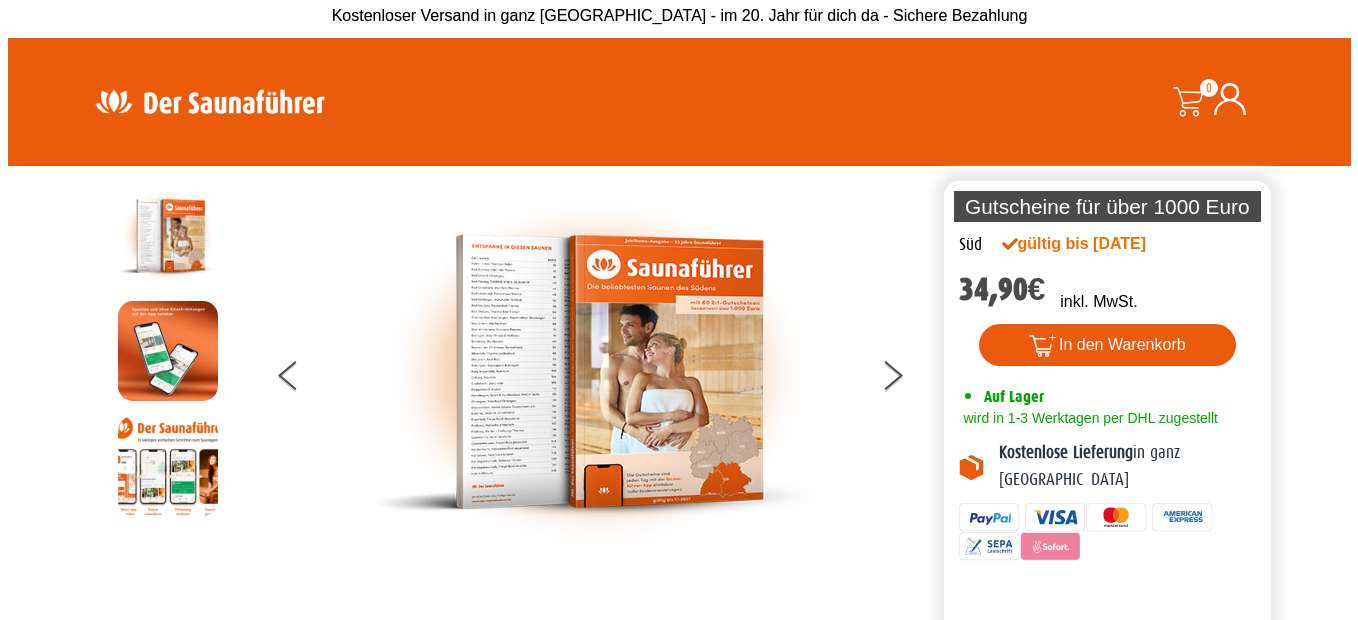 scroll, scrollTop: 5, scrollLeft: 0, axis: vertical 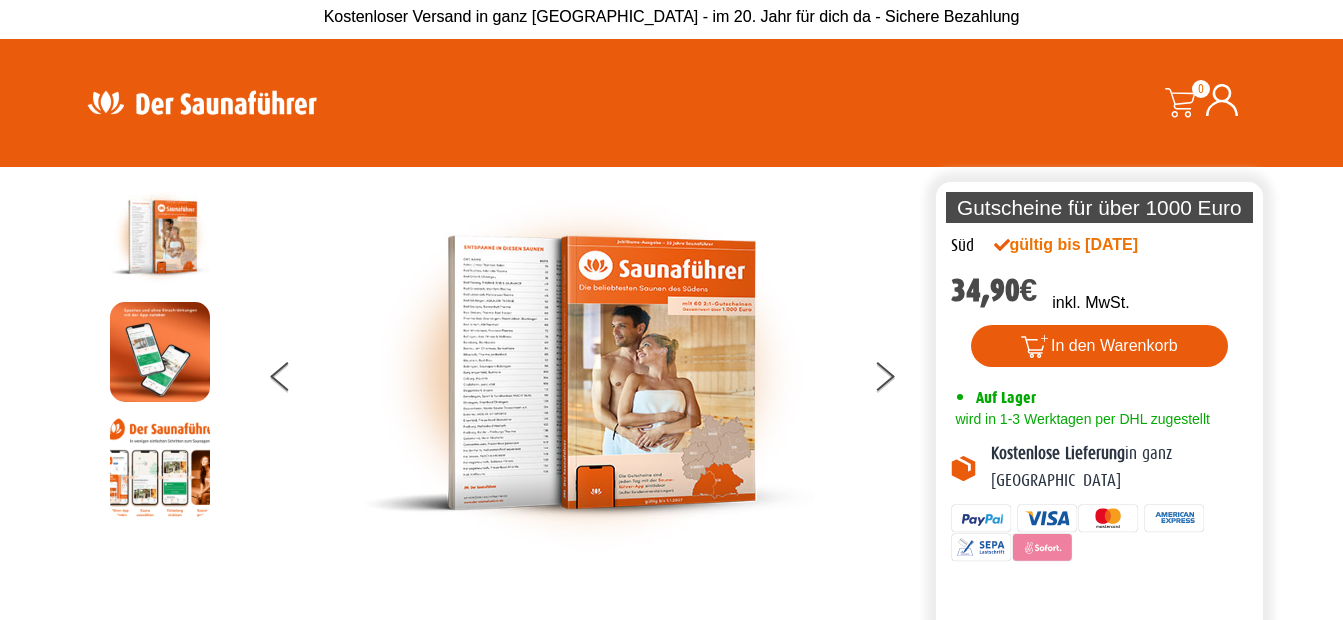 click at bounding box center [589, 373] 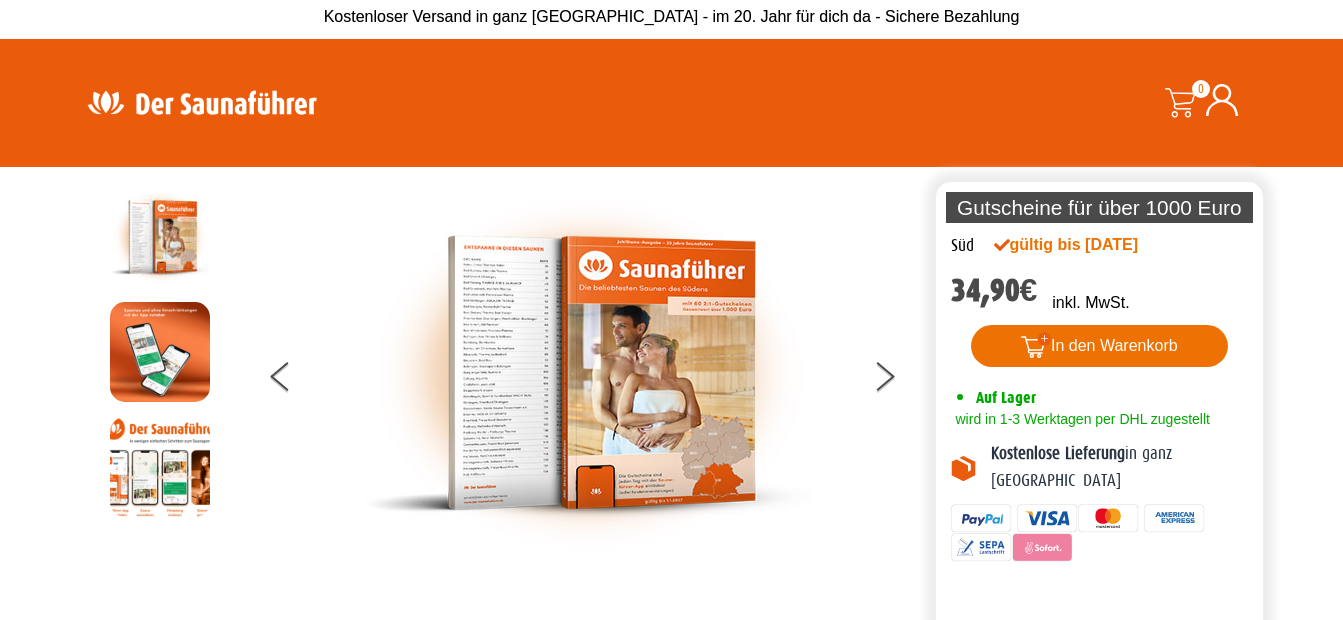 click on "In den Warenkorb" at bounding box center [1099, 346] 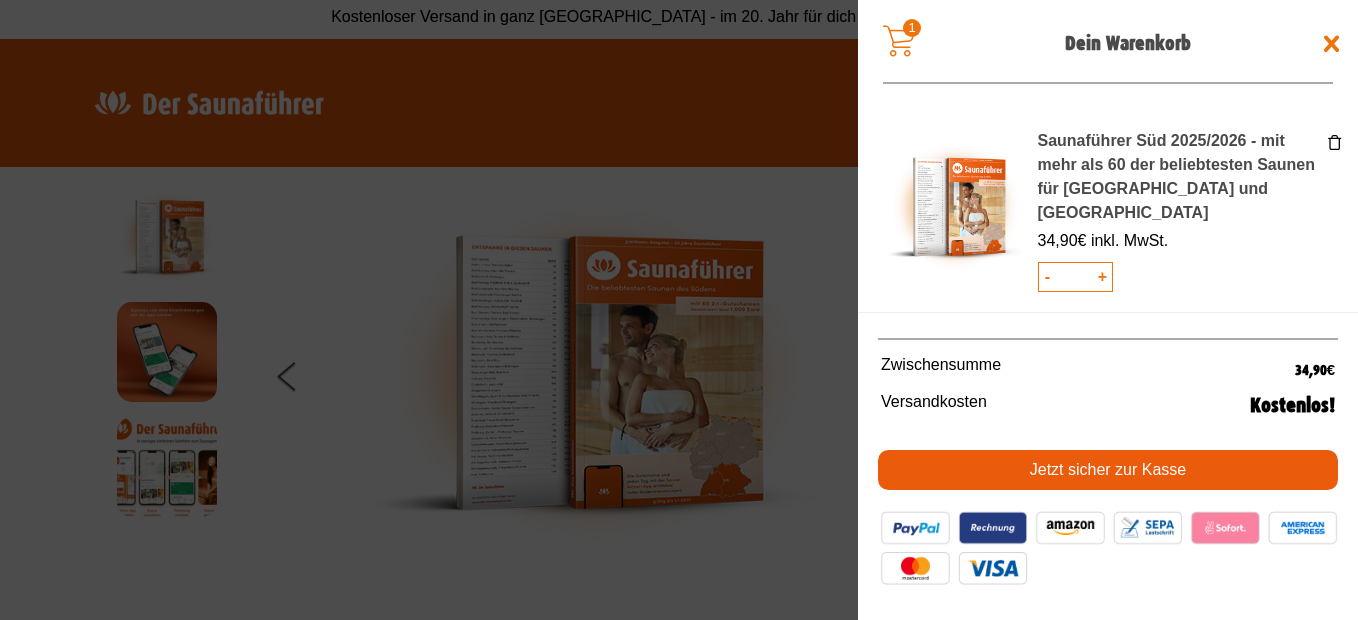 click on "*" at bounding box center [1075, 277] 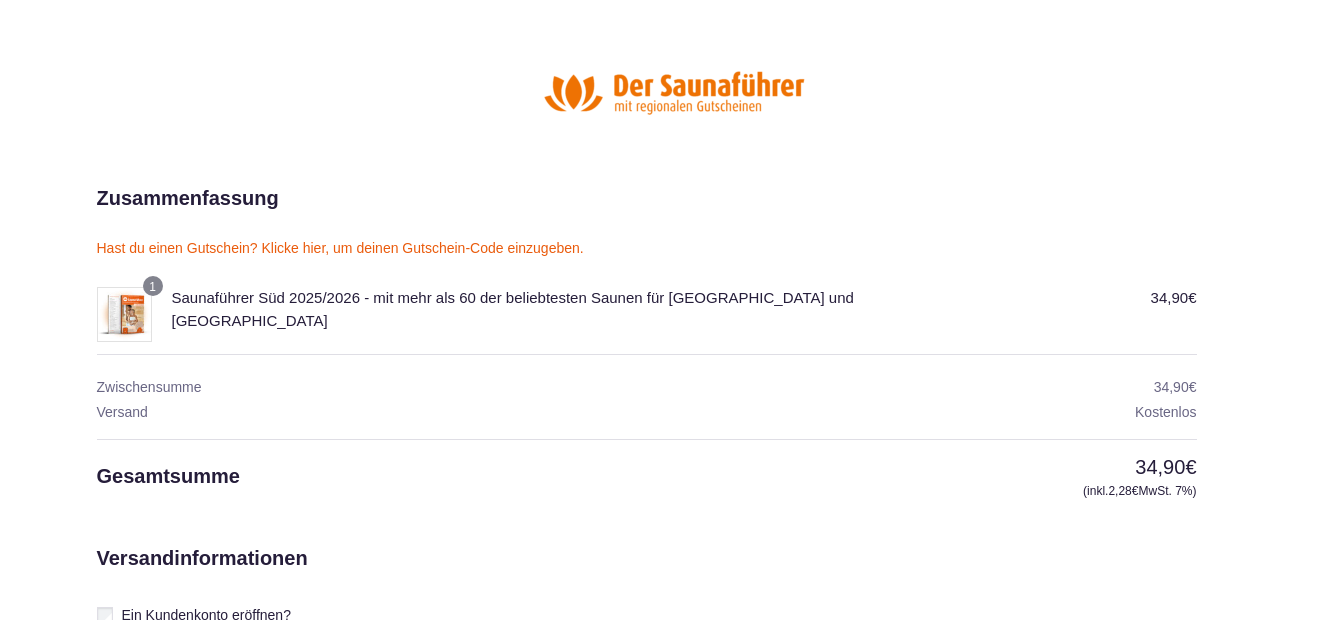 scroll, scrollTop: 0, scrollLeft: 0, axis: both 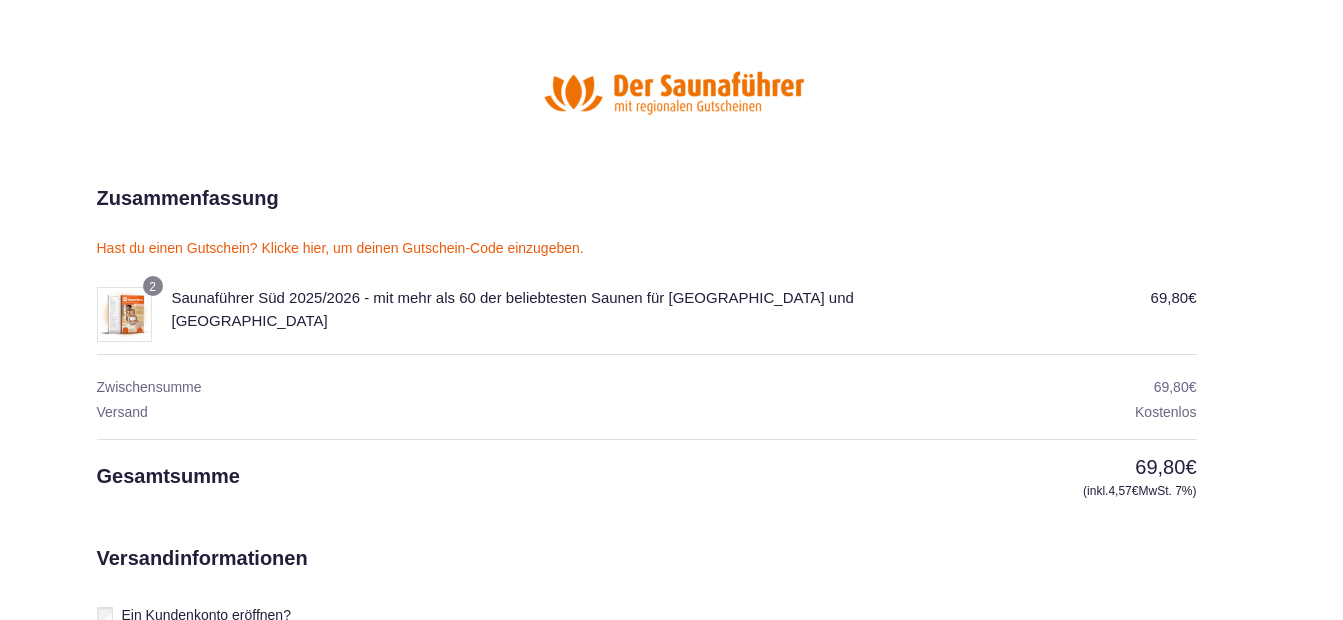click at bounding box center [671, 1453] 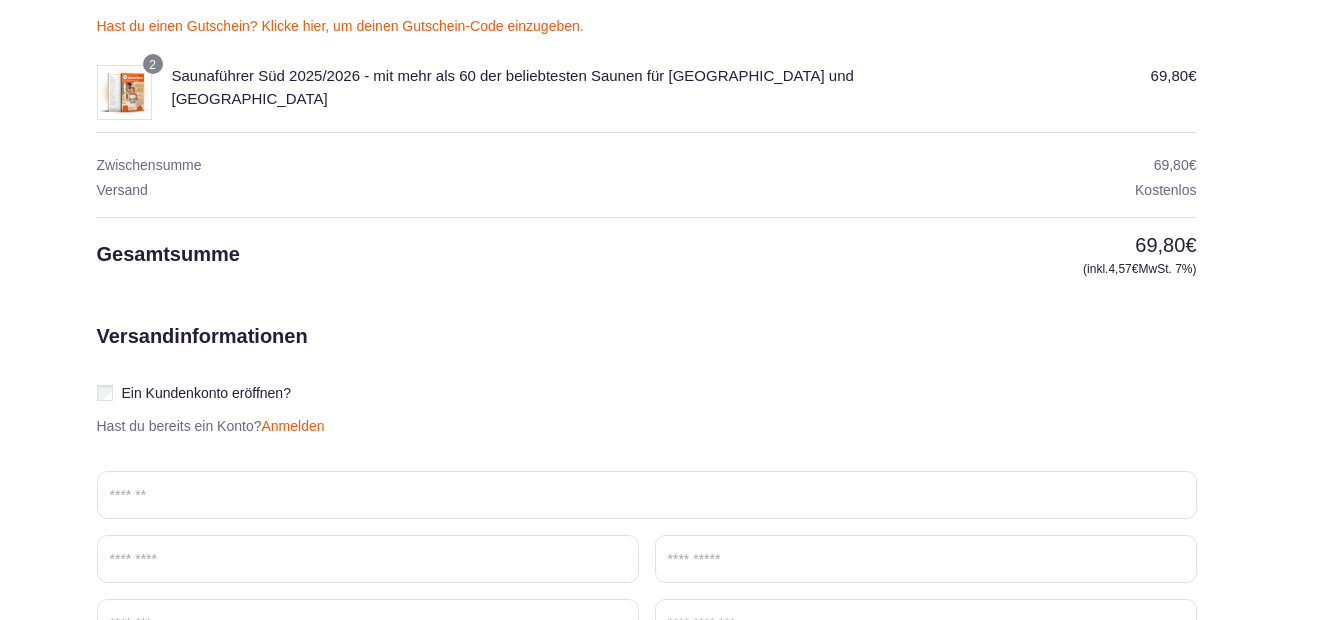scroll, scrollTop: 247, scrollLeft: 0, axis: vertical 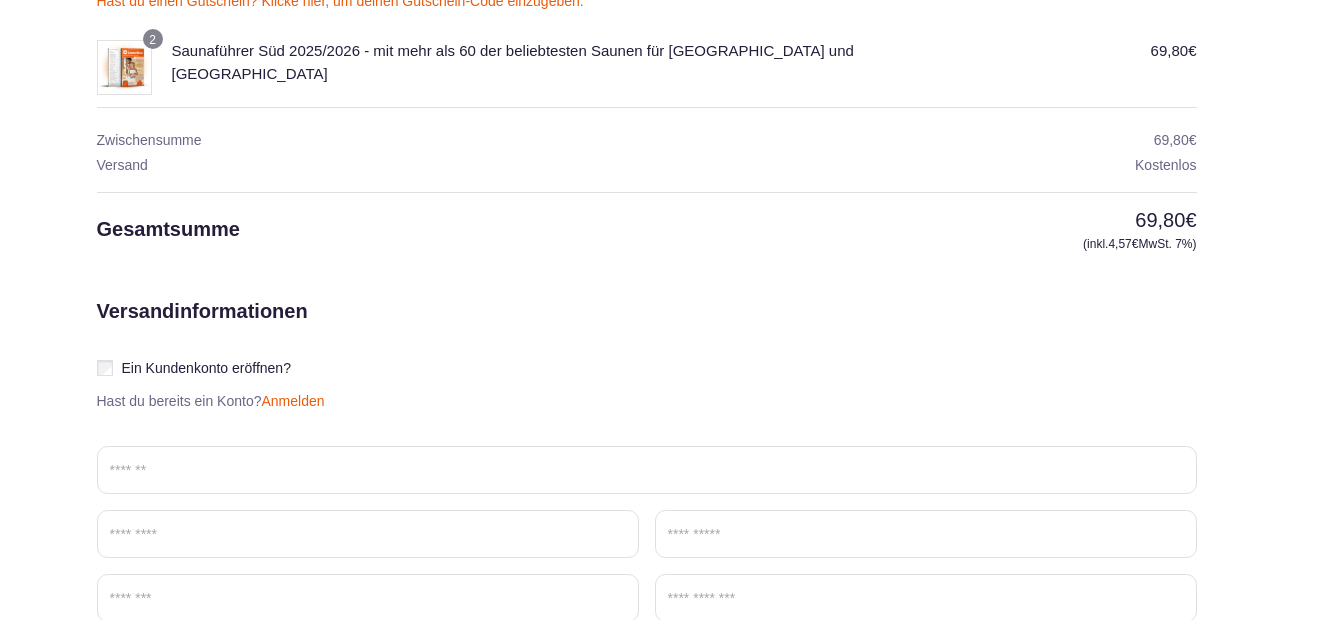 click on "Anmelden" at bounding box center [293, 401] 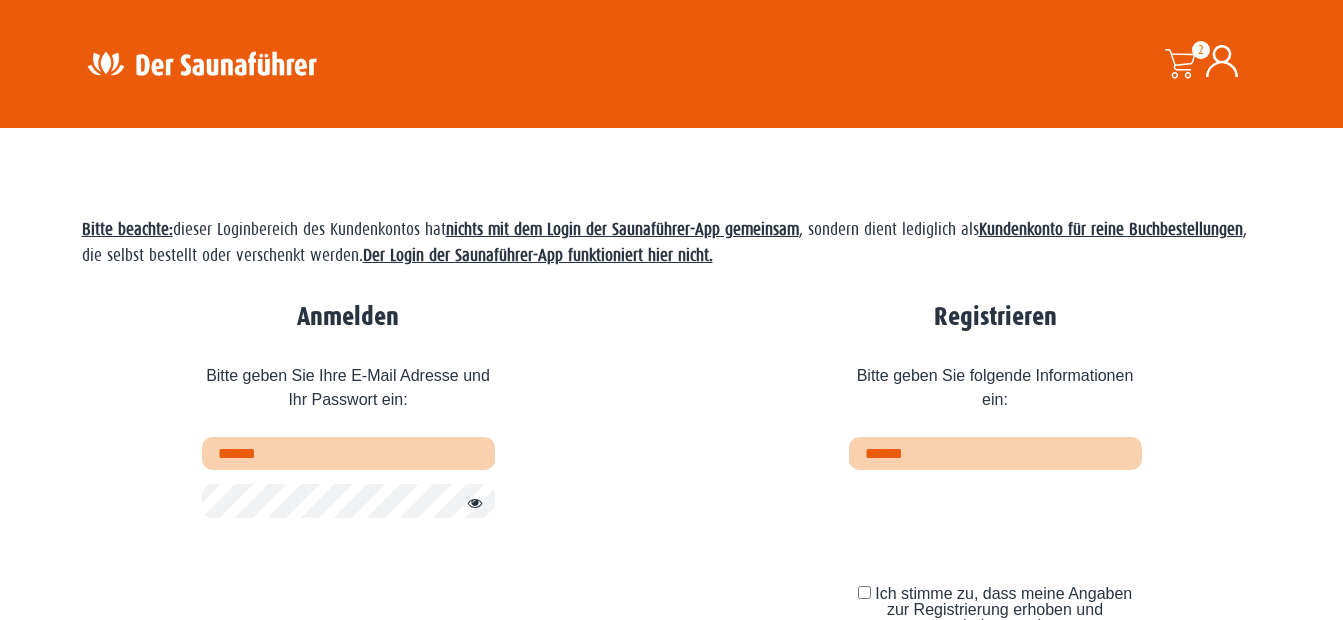 click at bounding box center (348, 453) 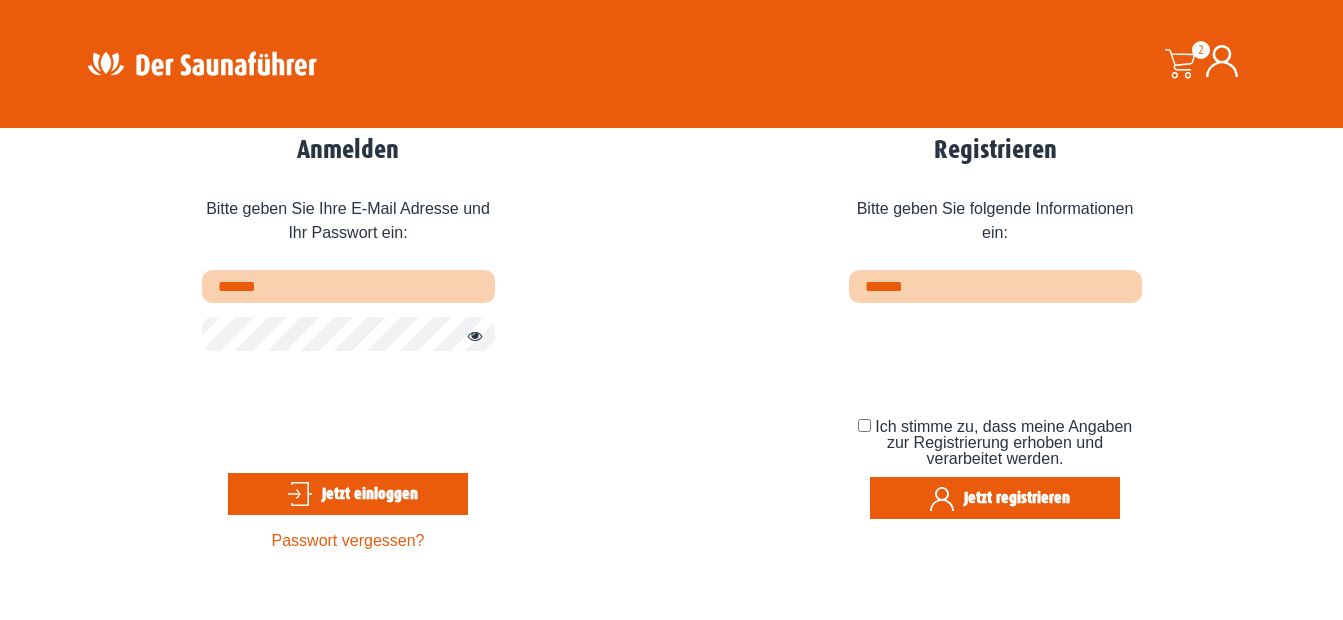 scroll, scrollTop: 0, scrollLeft: 0, axis: both 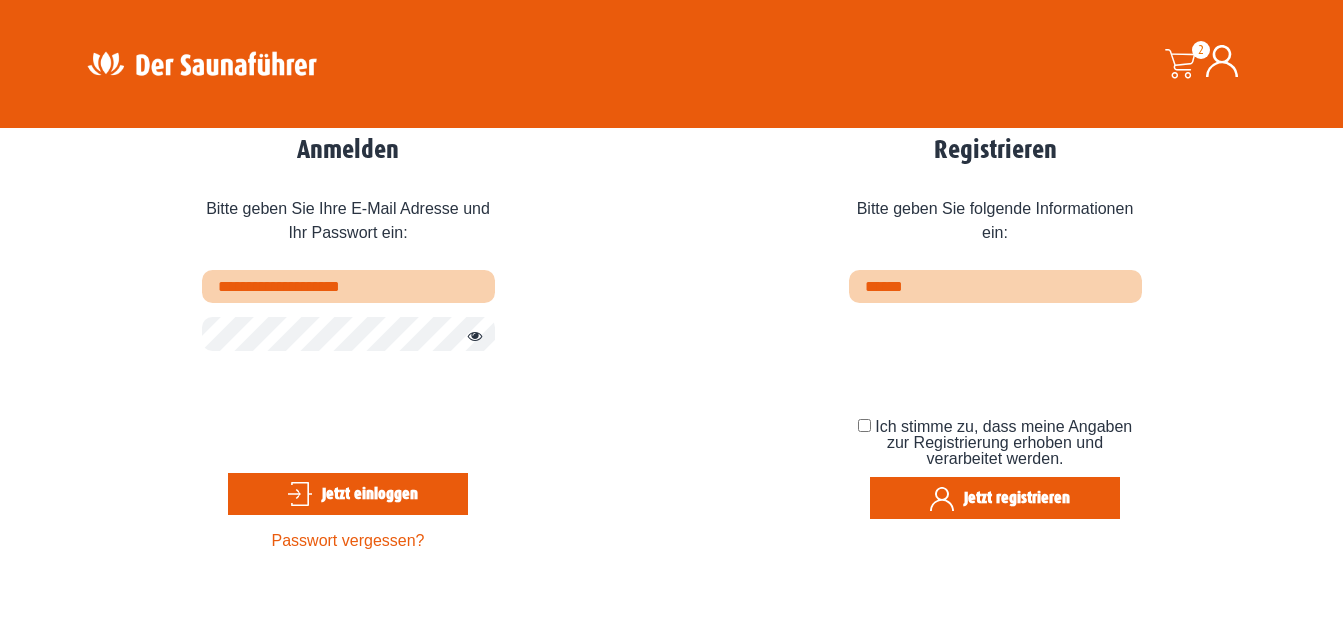type on "**********" 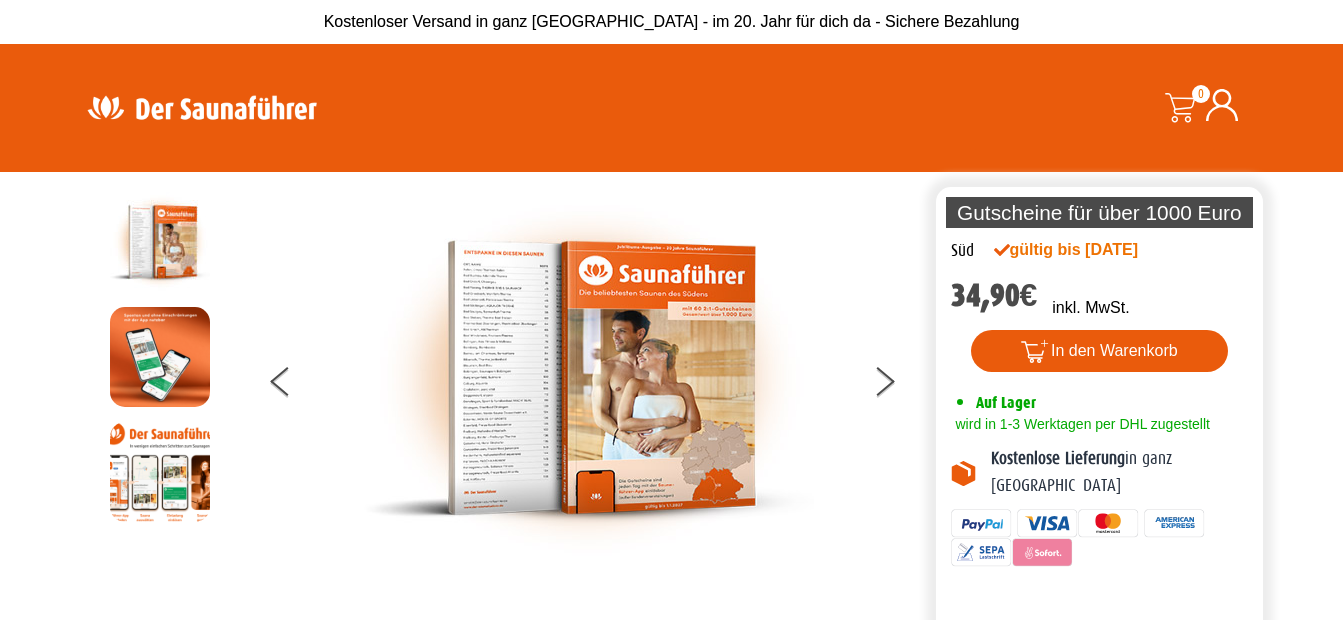 scroll, scrollTop: 5, scrollLeft: 0, axis: vertical 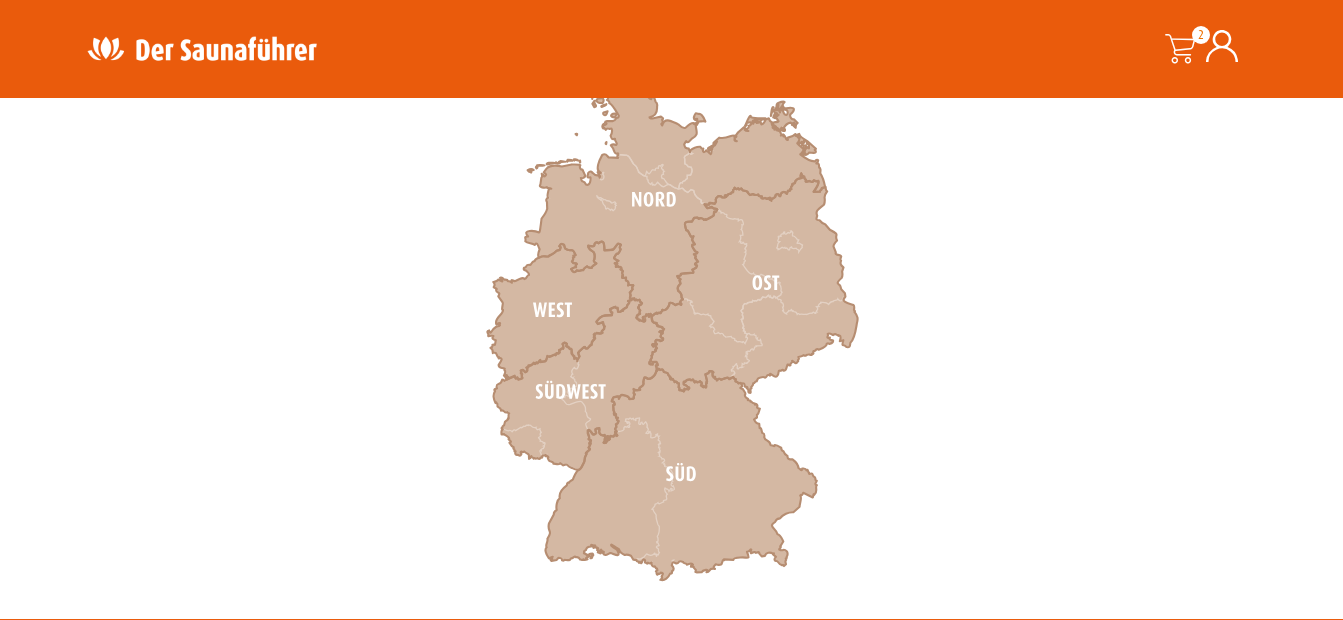 click 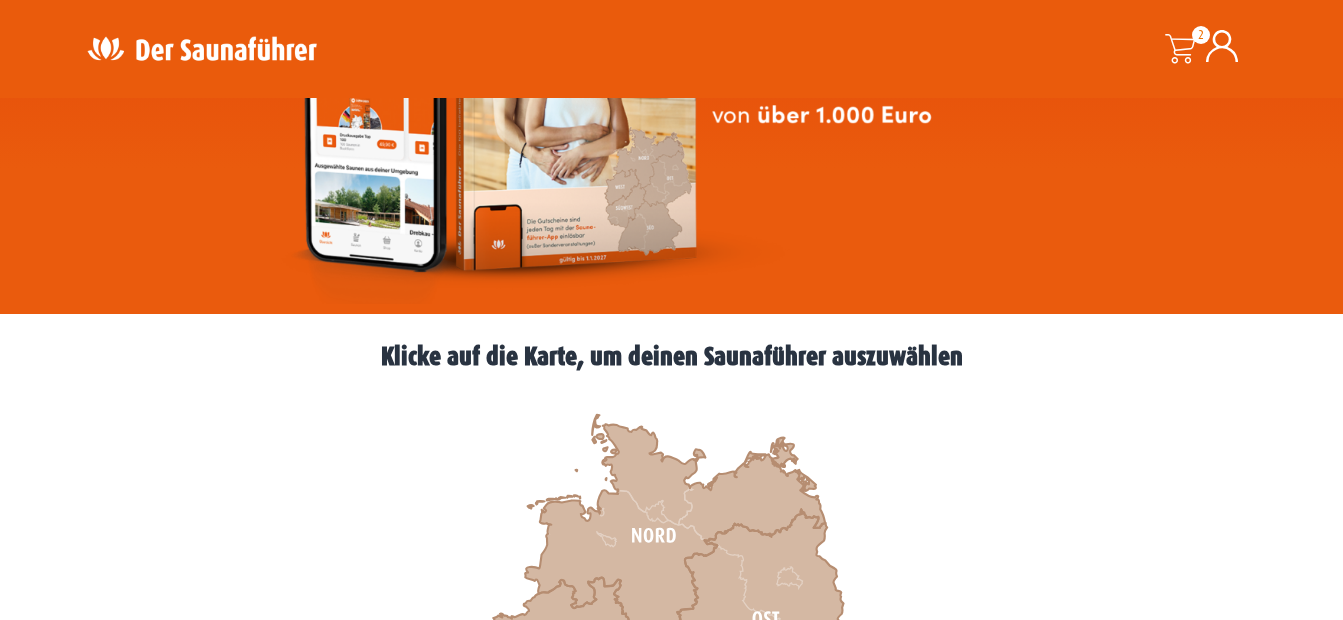 scroll, scrollTop: 364, scrollLeft: 0, axis: vertical 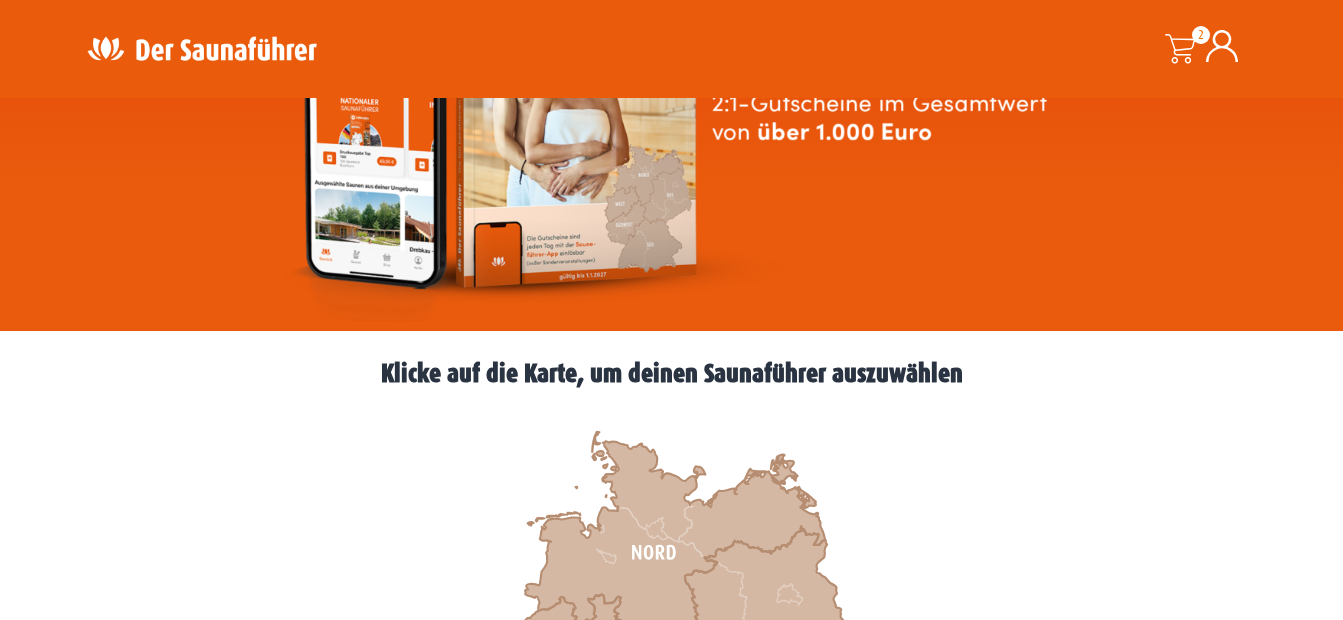 click 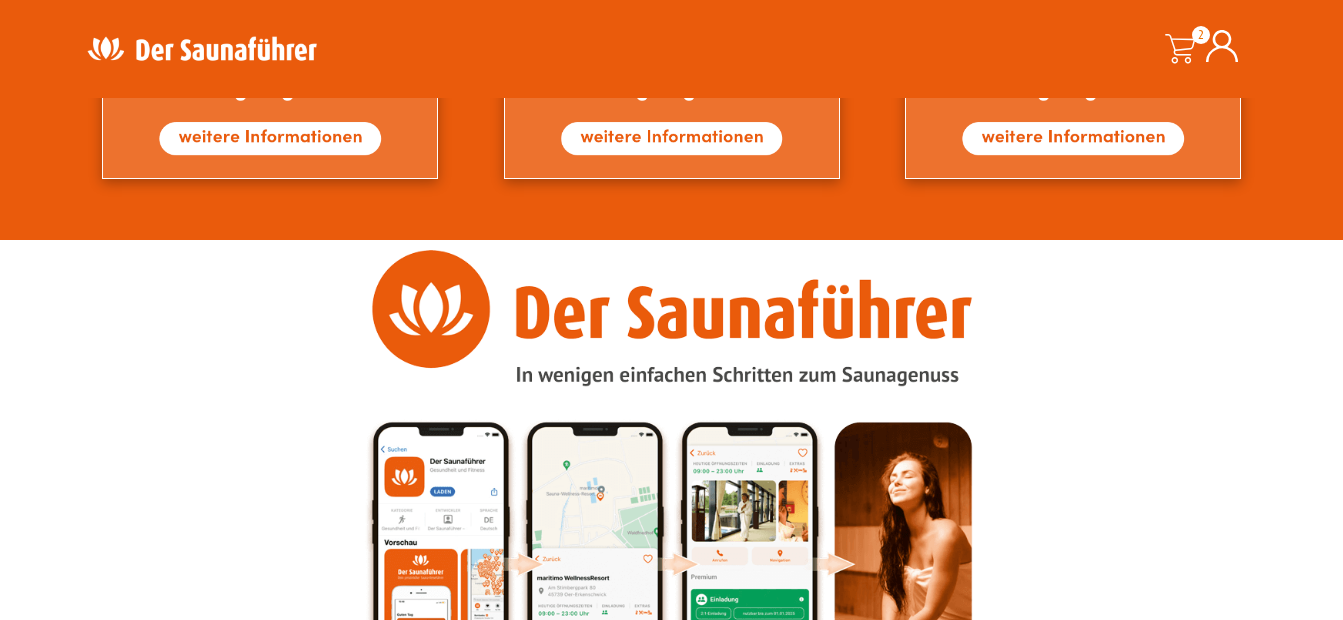 scroll, scrollTop: 2170, scrollLeft: 0, axis: vertical 